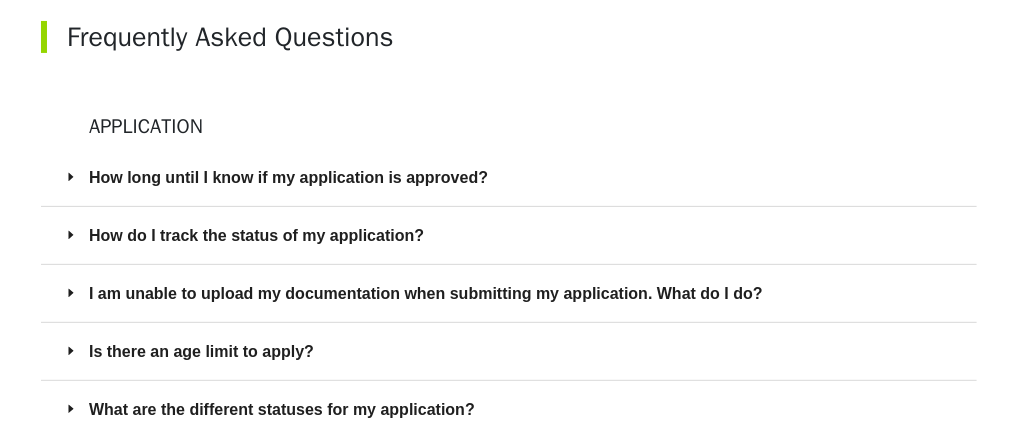 scroll, scrollTop: 112, scrollLeft: 0, axis: vertical 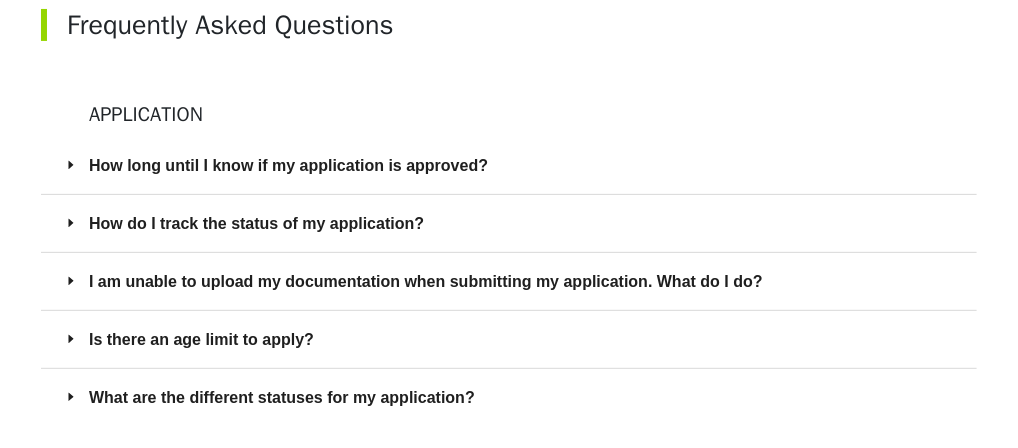 click on "How long until I know if my application is approved?" at bounding box center (521, 165) 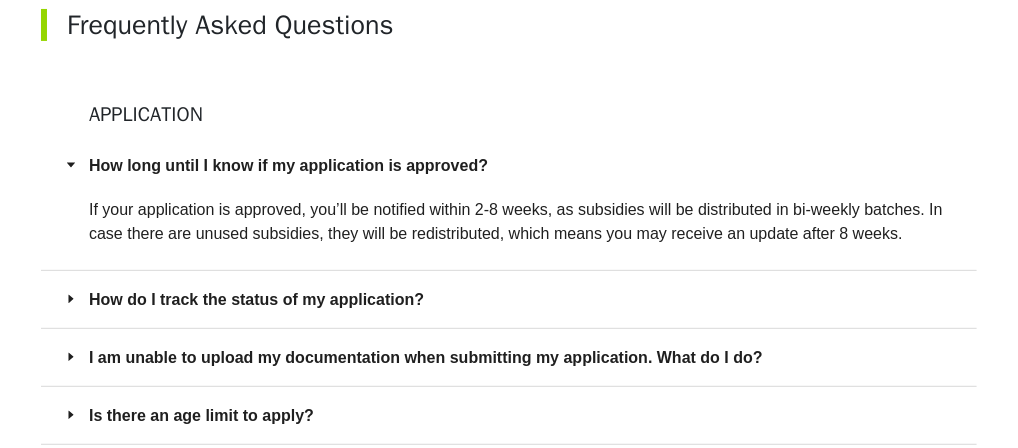 click on "If your application is approved, you’ll be notified within 2-8 weeks, as subsidies will be distributed in bi-weekly batches. In case there are unused subsidies, they will be redistributed, which means you may receive an update after 8 weeks." at bounding box center (516, 221) 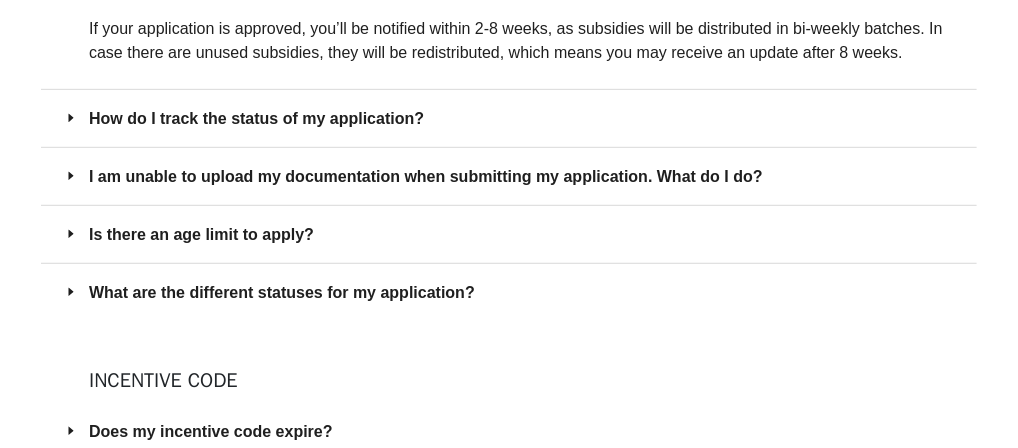 scroll, scrollTop: 292, scrollLeft: 0, axis: vertical 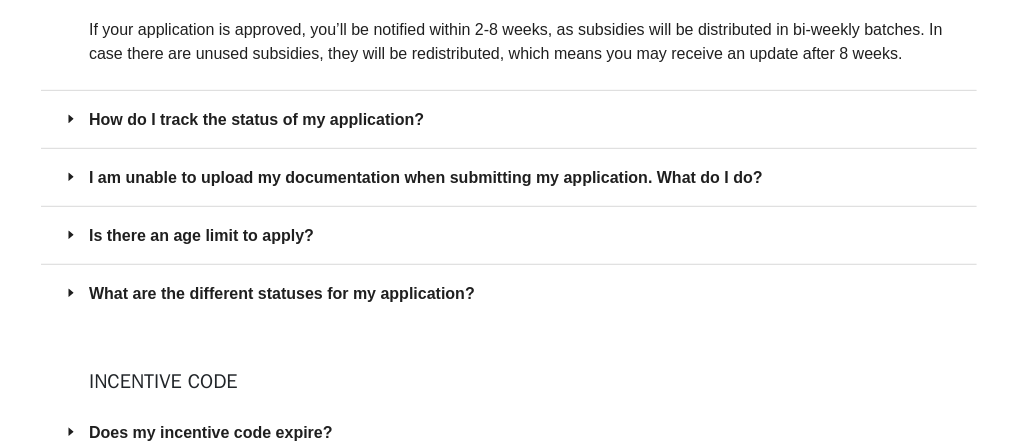 click on "How do I track the status of my application?" at bounding box center (521, 119) 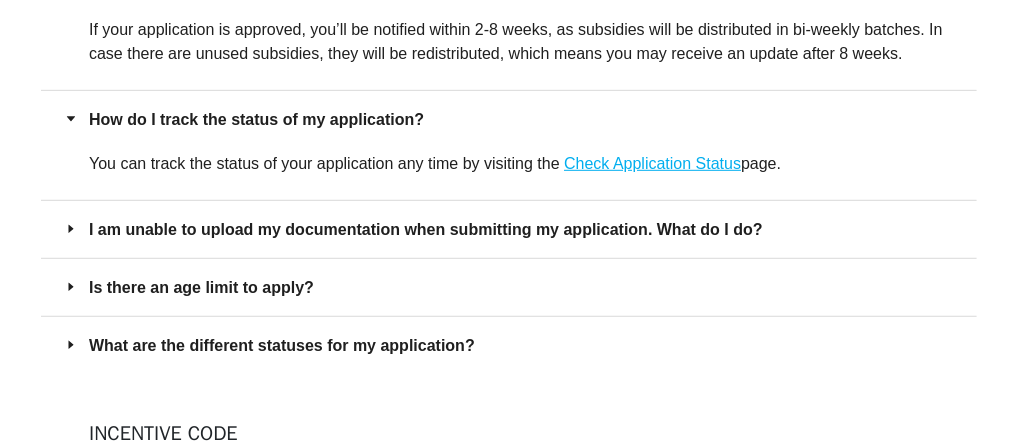 click on "Is there an age limit to apply?" at bounding box center (521, 287) 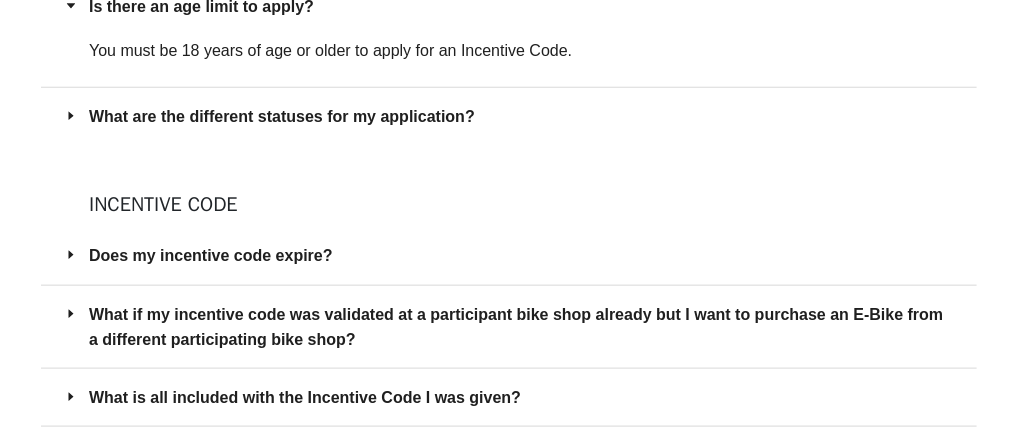 scroll, scrollTop: 574, scrollLeft: 0, axis: vertical 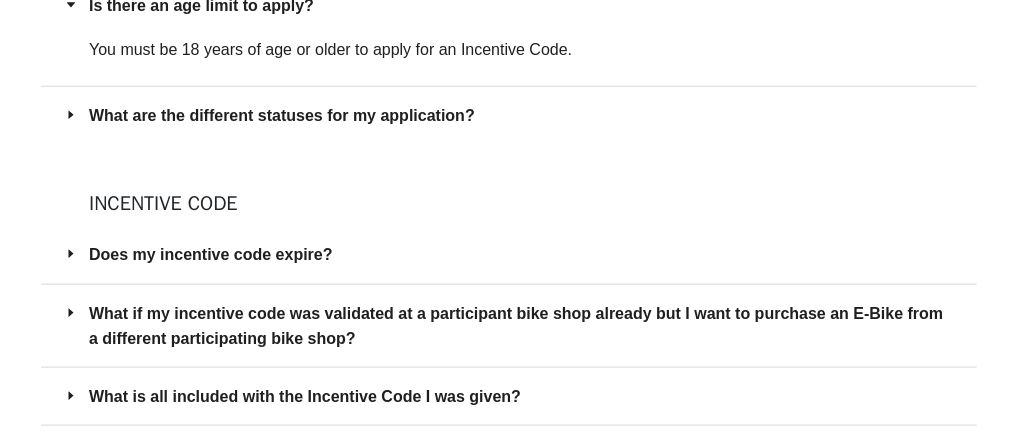 click on "You must be 18 years of age or older to apply for an Incentive Code." at bounding box center (330, 49) 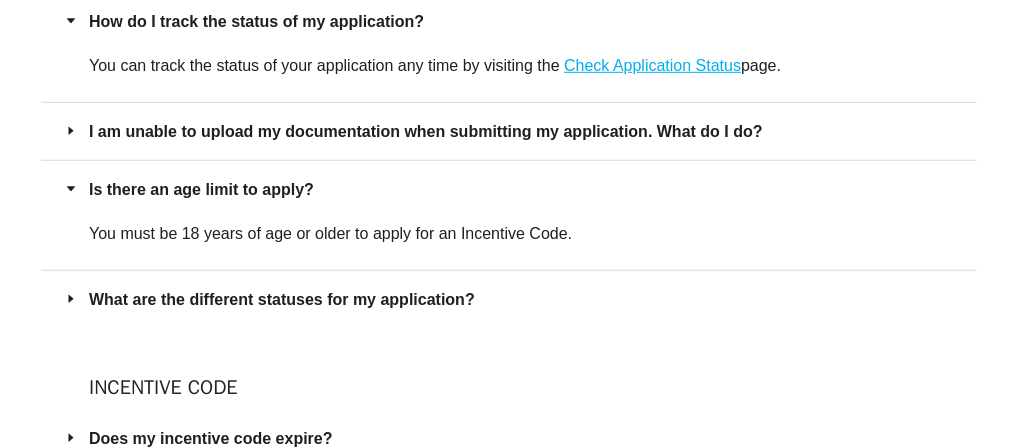 scroll, scrollTop: 387, scrollLeft: 0, axis: vertical 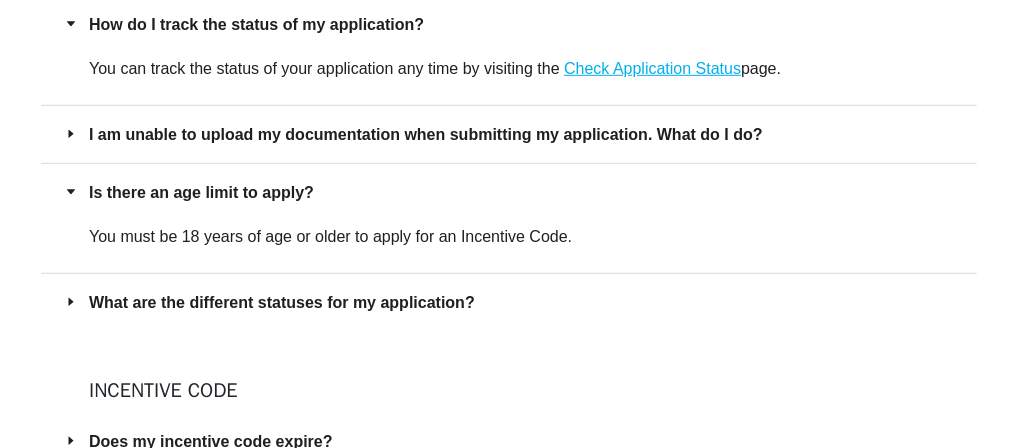 click on "What are the different statuses for my application?" at bounding box center (521, 302) 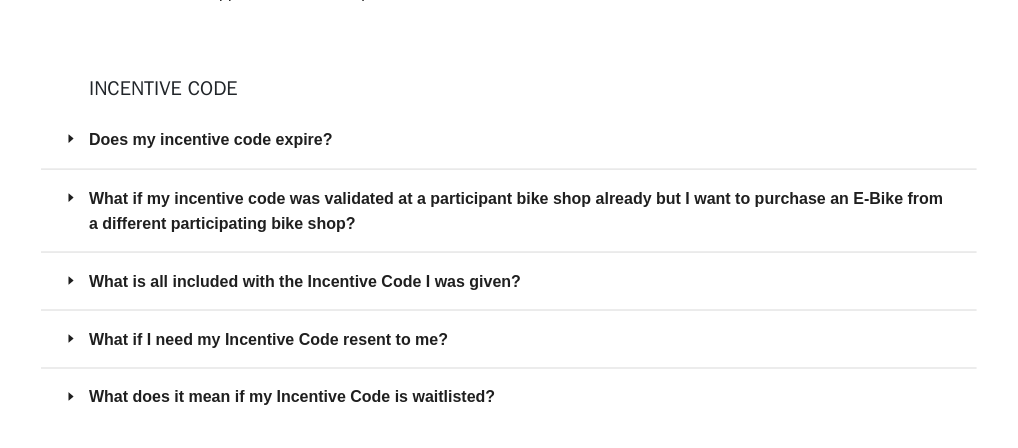 scroll, scrollTop: 867, scrollLeft: 0, axis: vertical 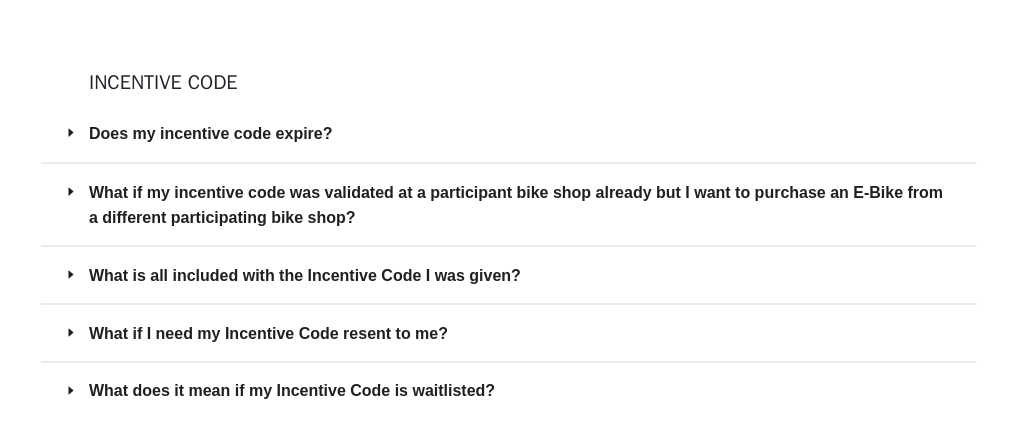 click on "Does my incentive code expire?" at bounding box center [521, 133] 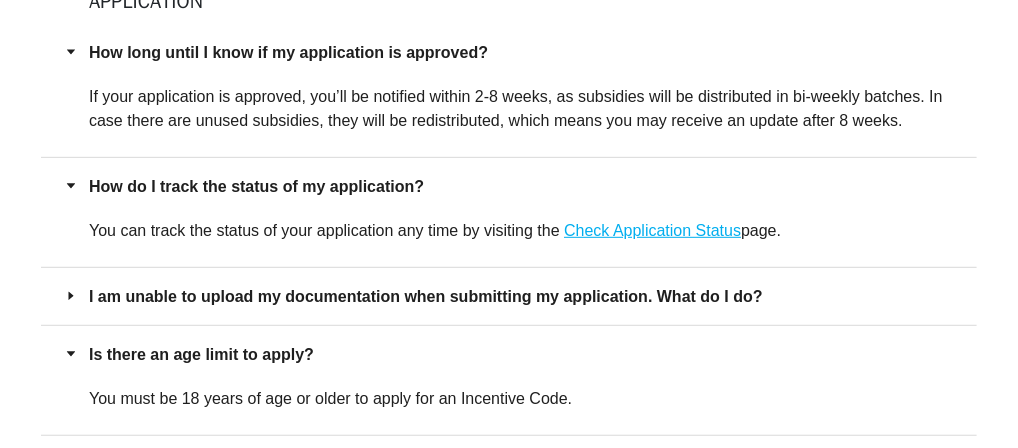 scroll, scrollTop: 218, scrollLeft: 0, axis: vertical 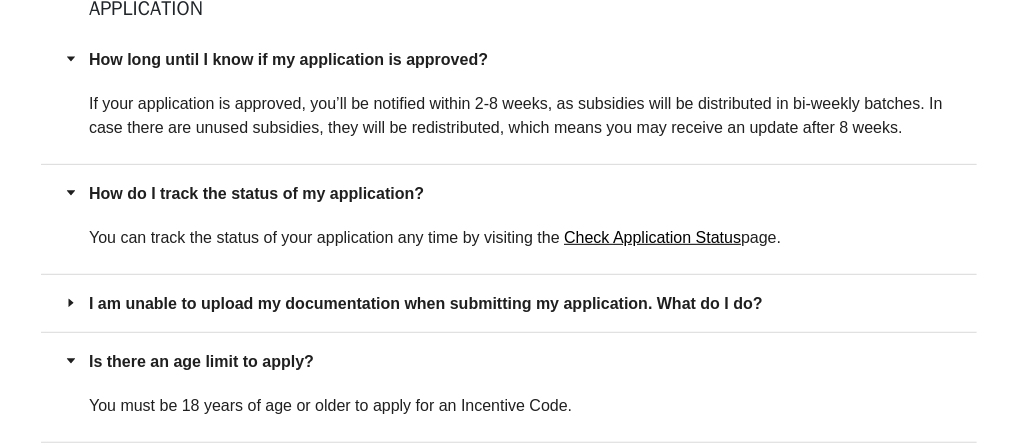 click on "Check Application Status" at bounding box center [652, 237] 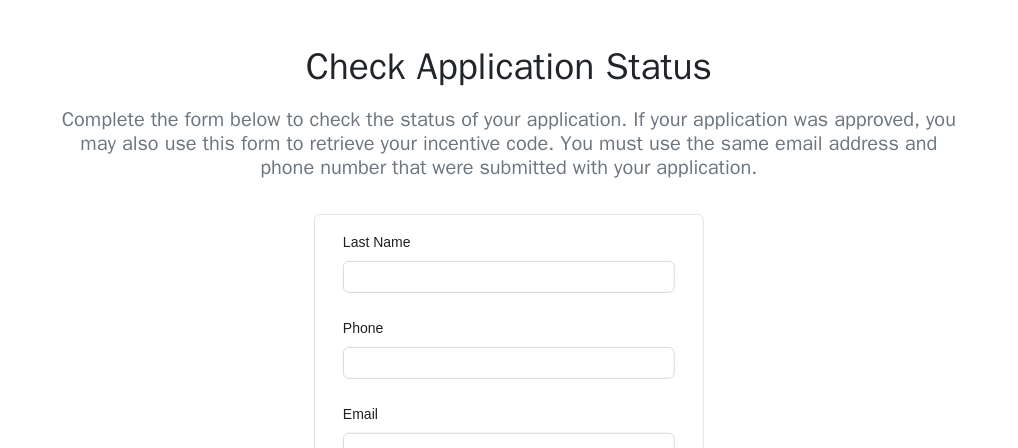 scroll, scrollTop: 149, scrollLeft: 0, axis: vertical 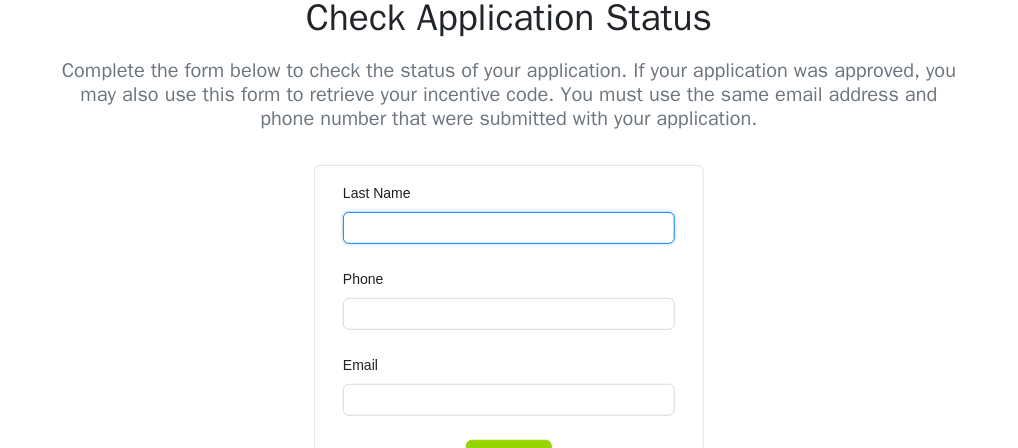 click on "Last Name" at bounding box center [509, 228] 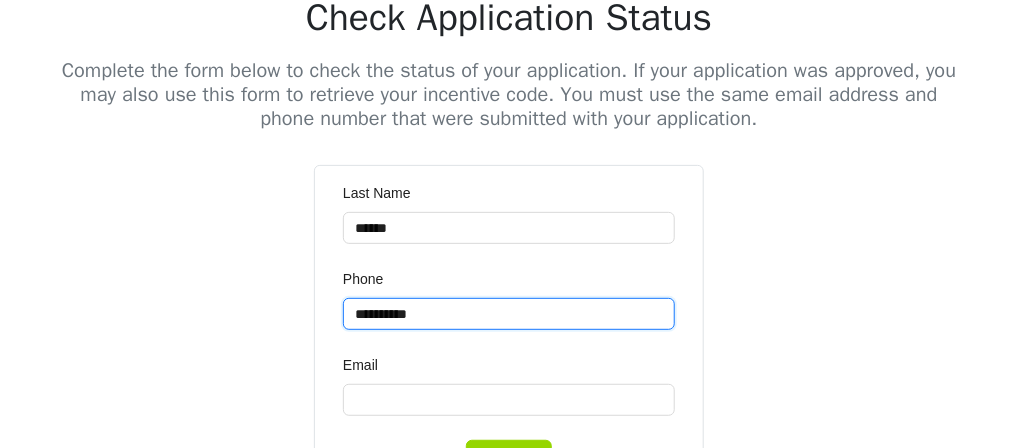 drag, startPoint x: 464, startPoint y: 306, endPoint x: -33, endPoint y: 310, distance: 497.01608 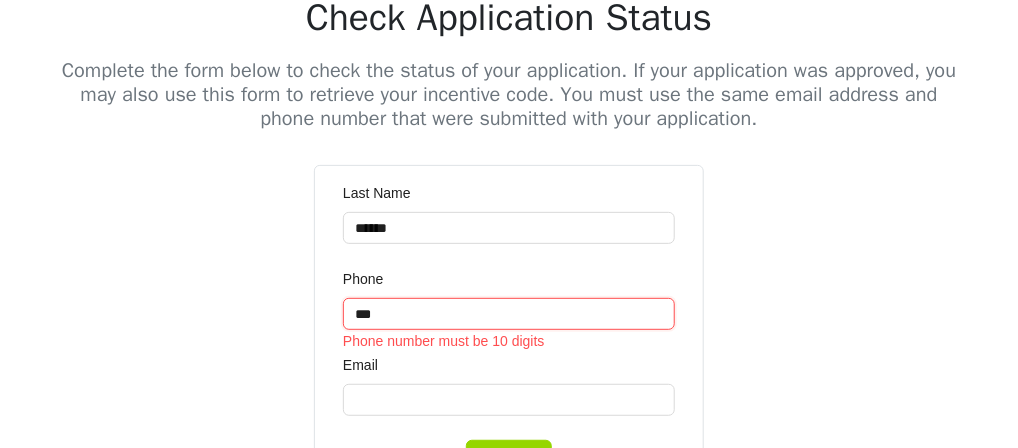 type on "**********" 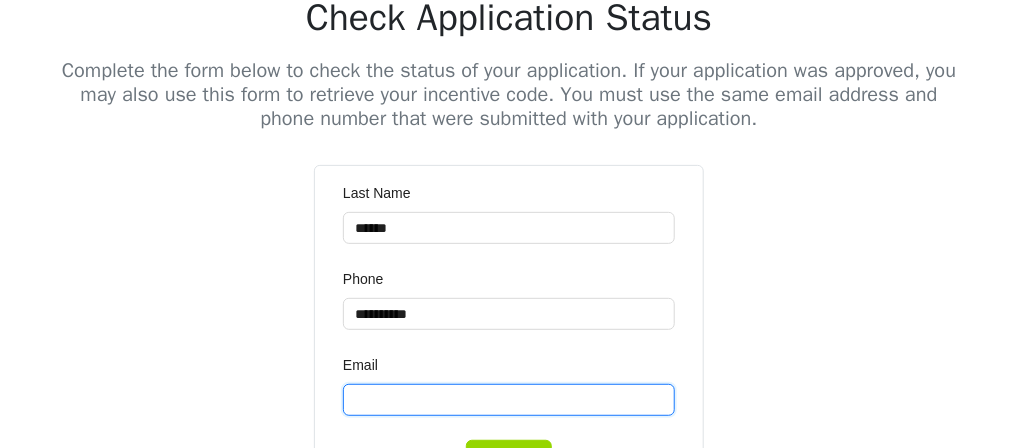 click on "Email" at bounding box center [509, 400] 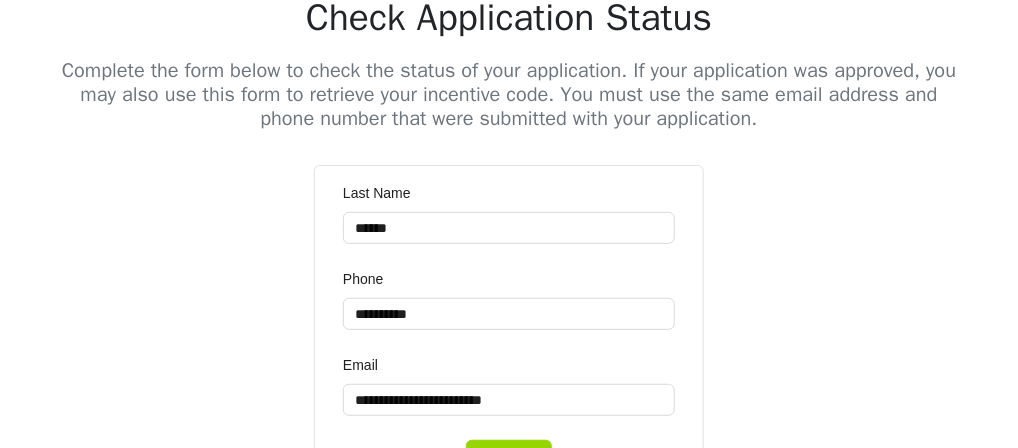 click on "**********" at bounding box center [509, 335] 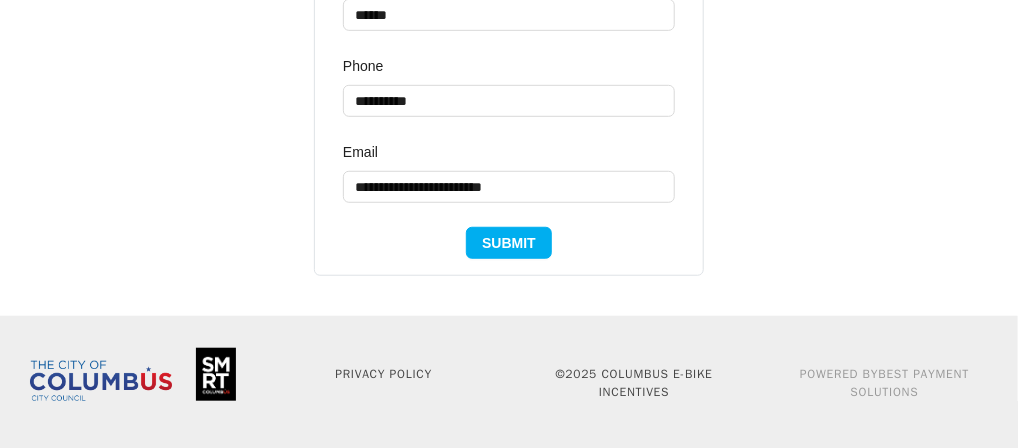 click on "Submit" at bounding box center [509, 243] 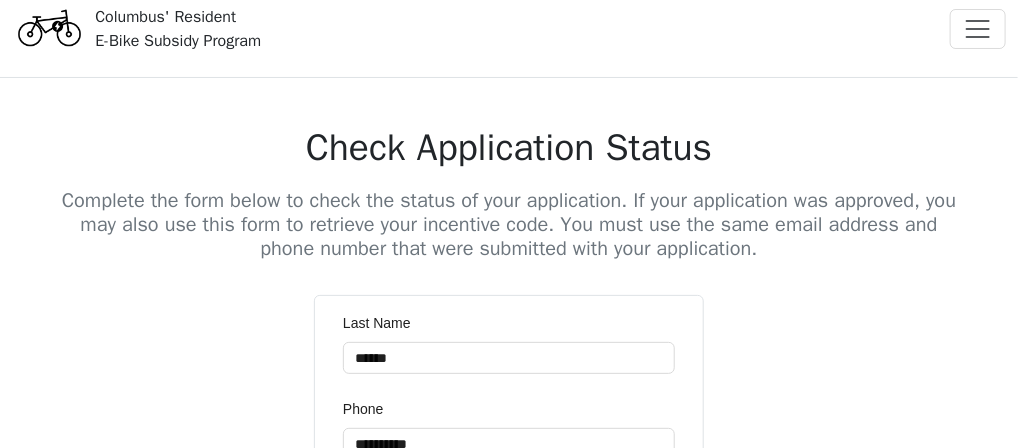 scroll, scrollTop: 0, scrollLeft: 0, axis: both 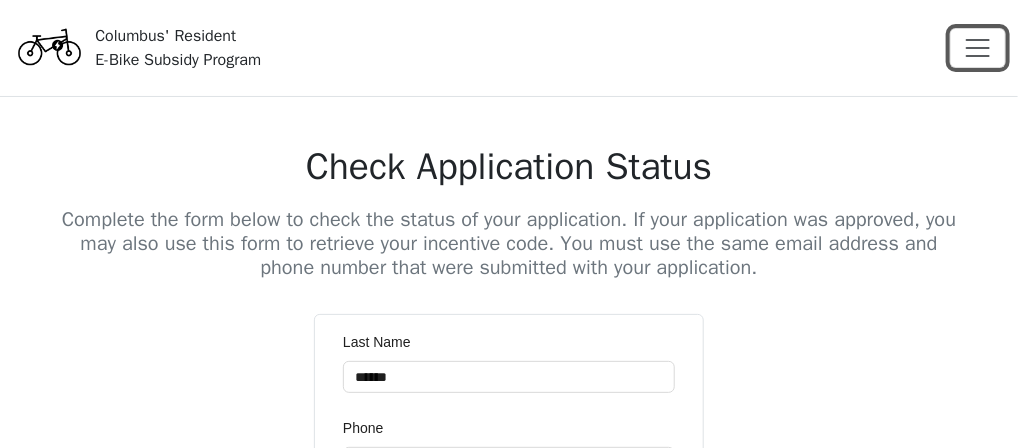 click at bounding box center (978, 48) 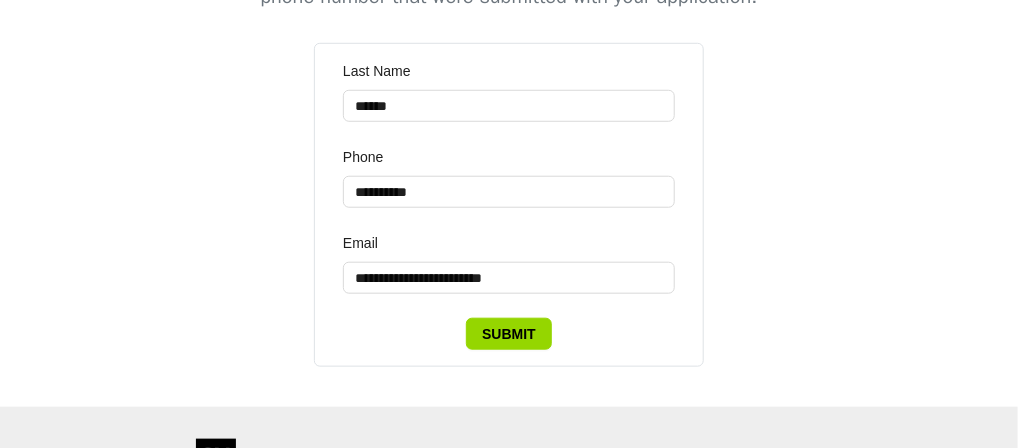 scroll, scrollTop: 474, scrollLeft: 0, axis: vertical 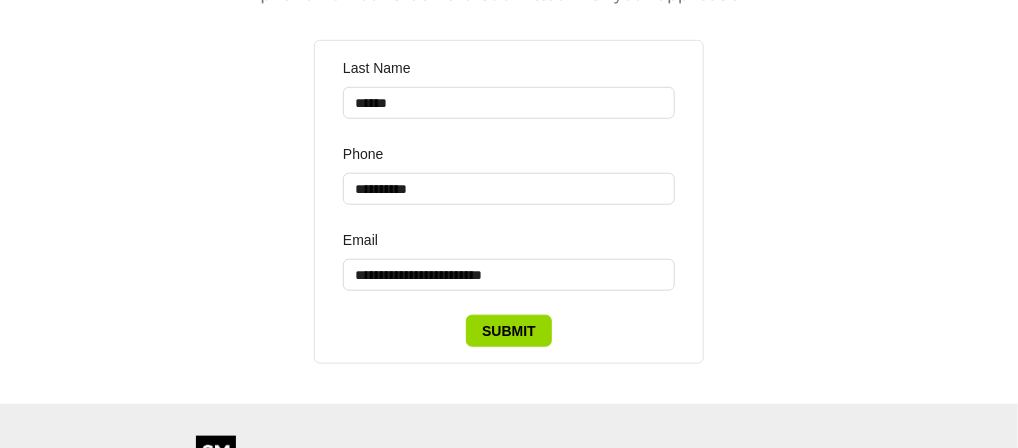 click on "Email" at bounding box center (509, 244) 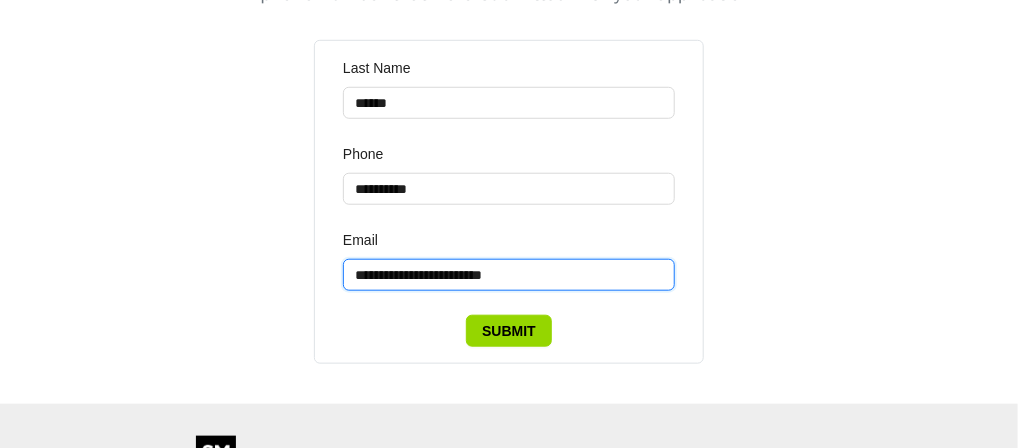 click on "**********" at bounding box center (509, 275) 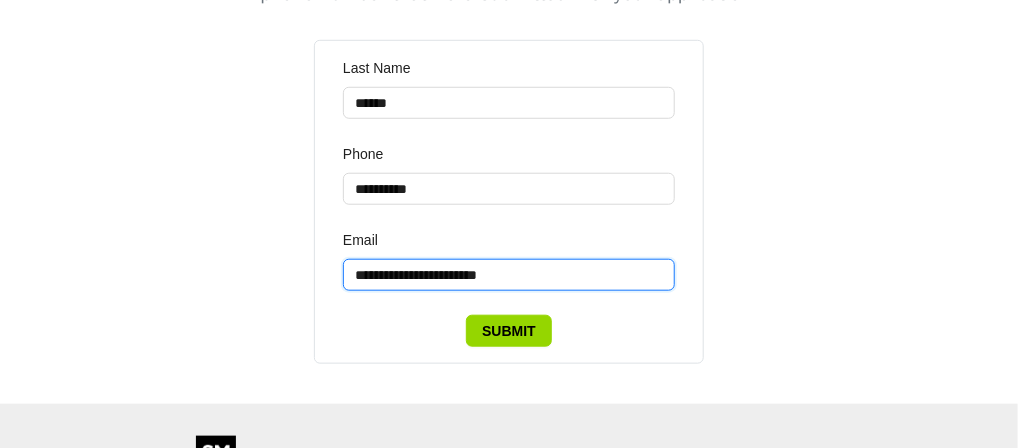 type on "**********" 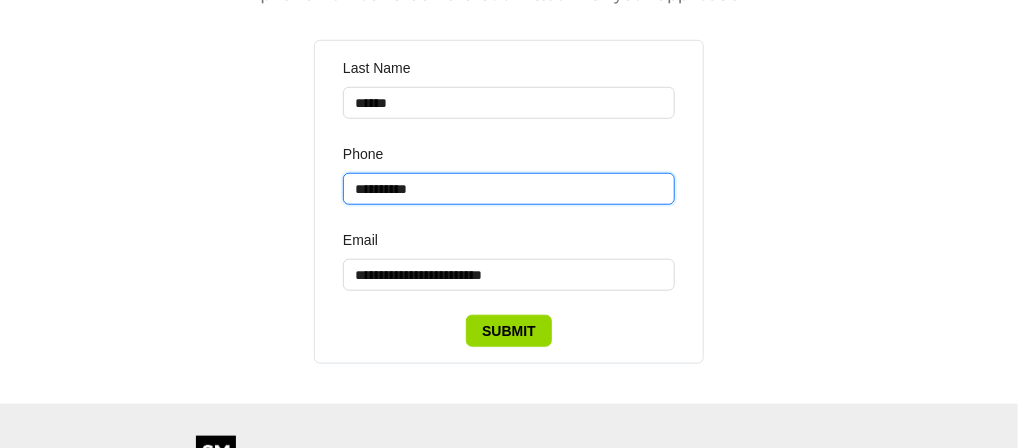 click on "**********" at bounding box center (509, 189) 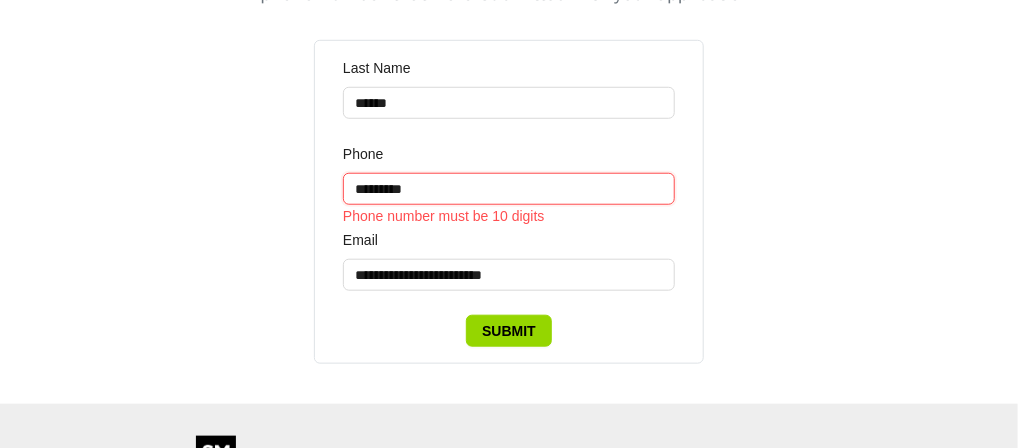 type on "**********" 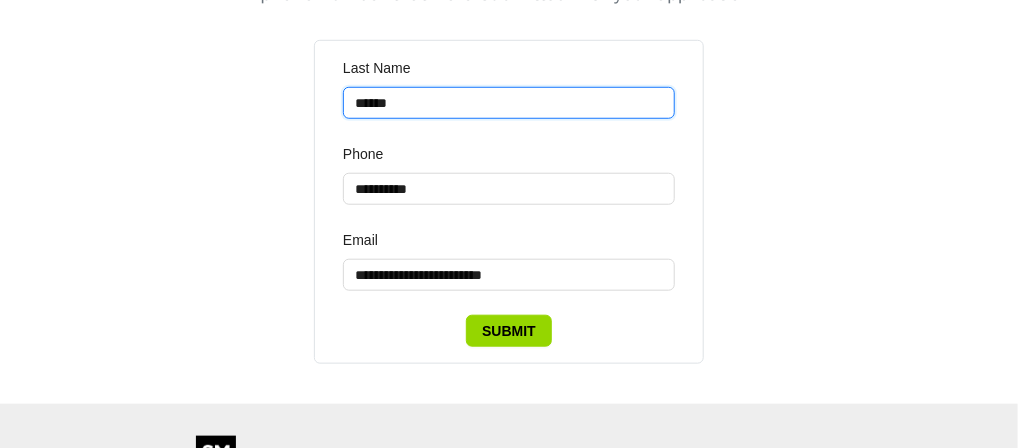 click on "******" at bounding box center (509, 103) 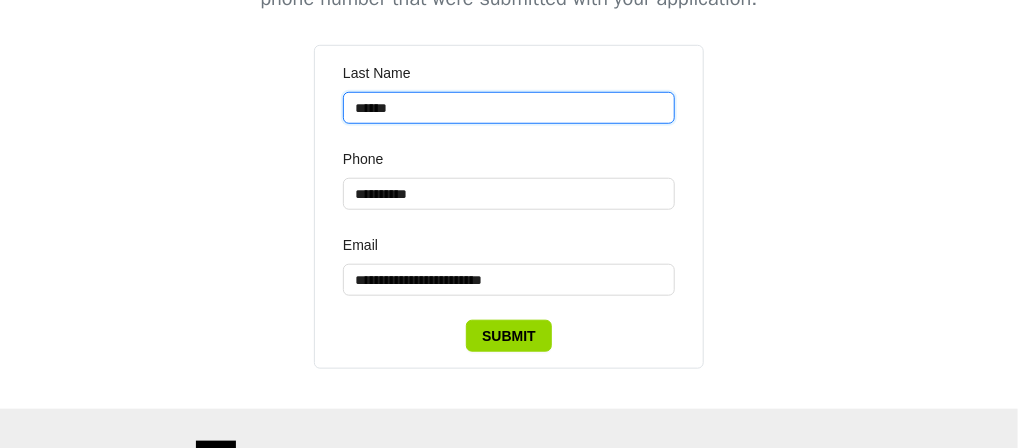 scroll, scrollTop: 466, scrollLeft: 0, axis: vertical 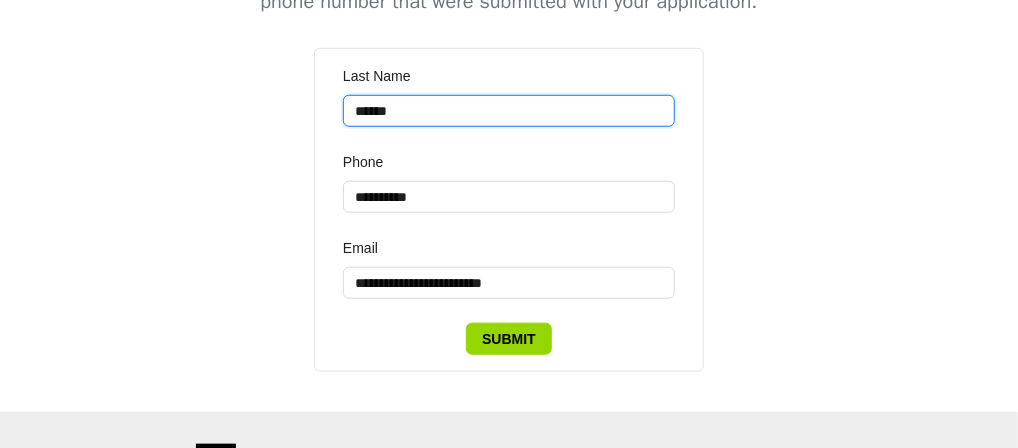 click on "******" at bounding box center [509, 111] 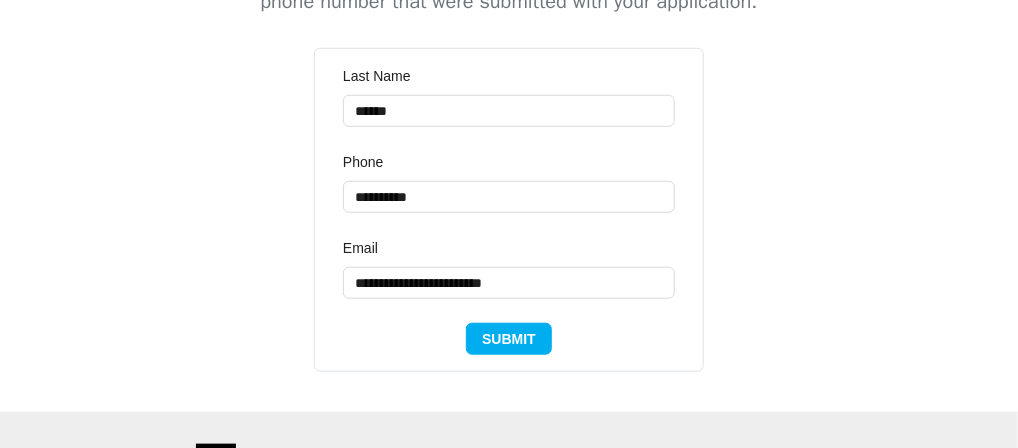 click on "Submit" at bounding box center [509, 339] 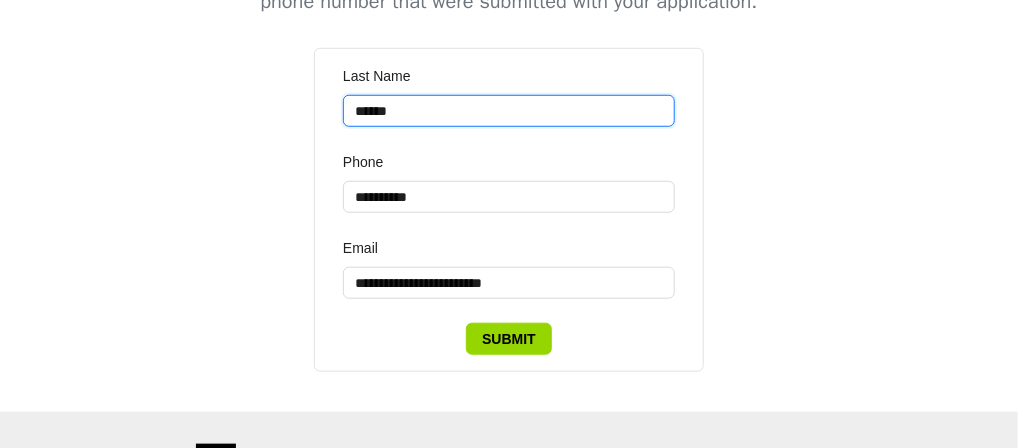 drag, startPoint x: 414, startPoint y: 101, endPoint x: 365, endPoint y: 105, distance: 49.162994 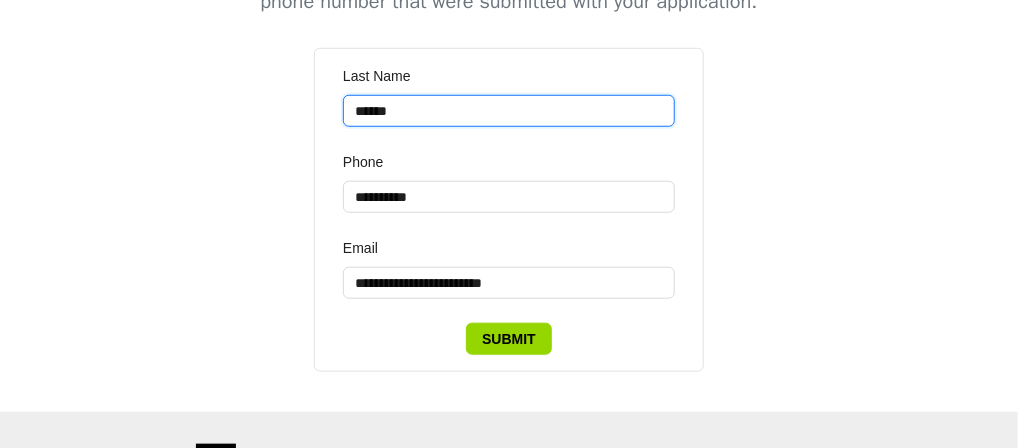 type on "*" 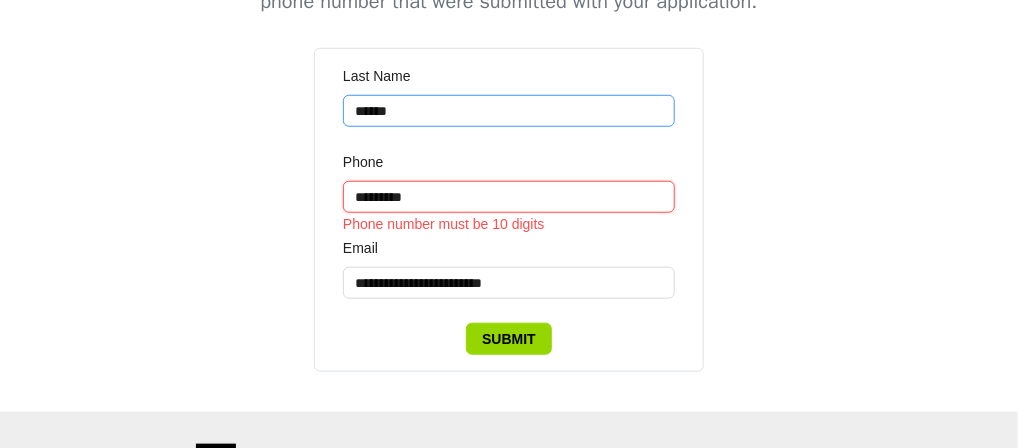 type on "**********" 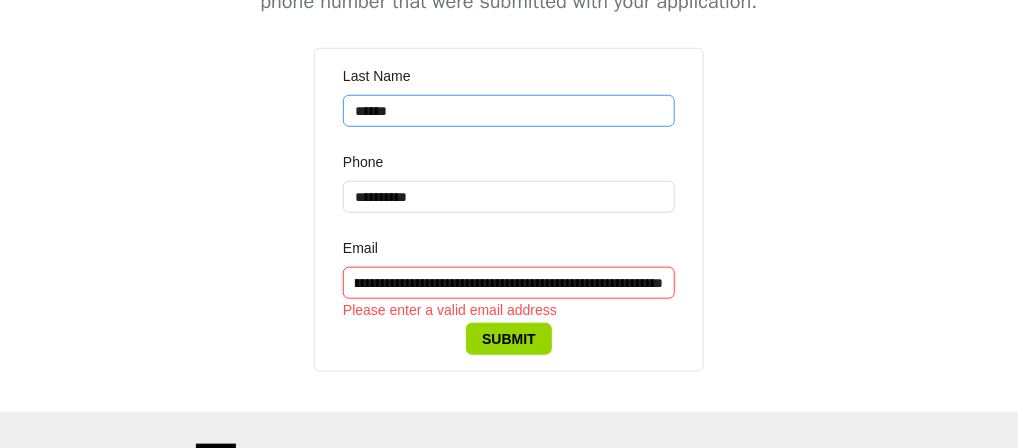 scroll, scrollTop: 0, scrollLeft: 708, axis: horizontal 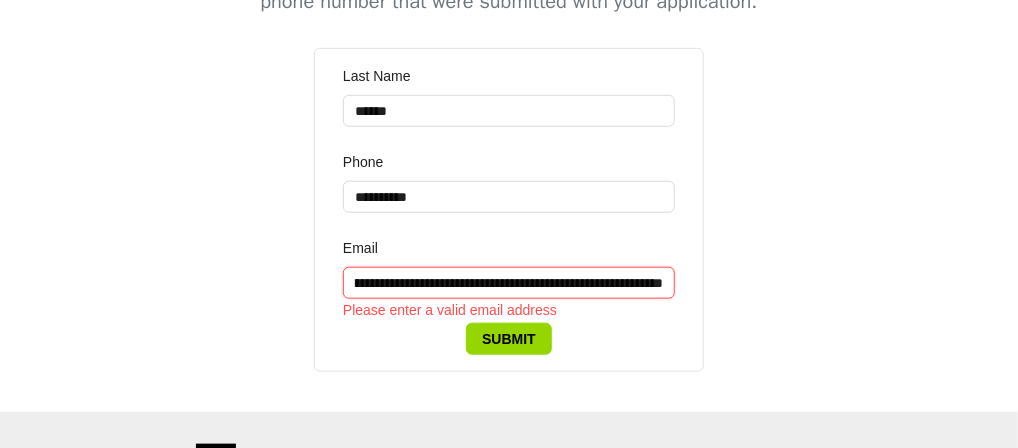 click on "**********" at bounding box center [509, 283] 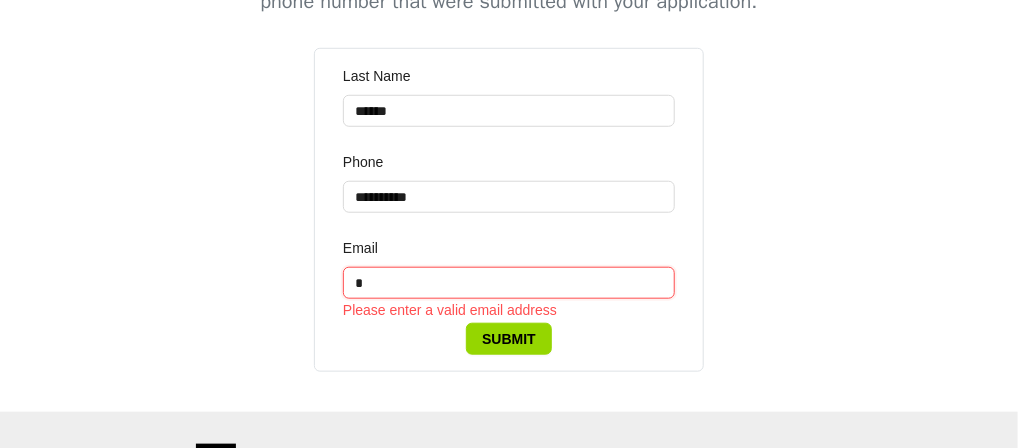 scroll, scrollTop: 0, scrollLeft: 0, axis: both 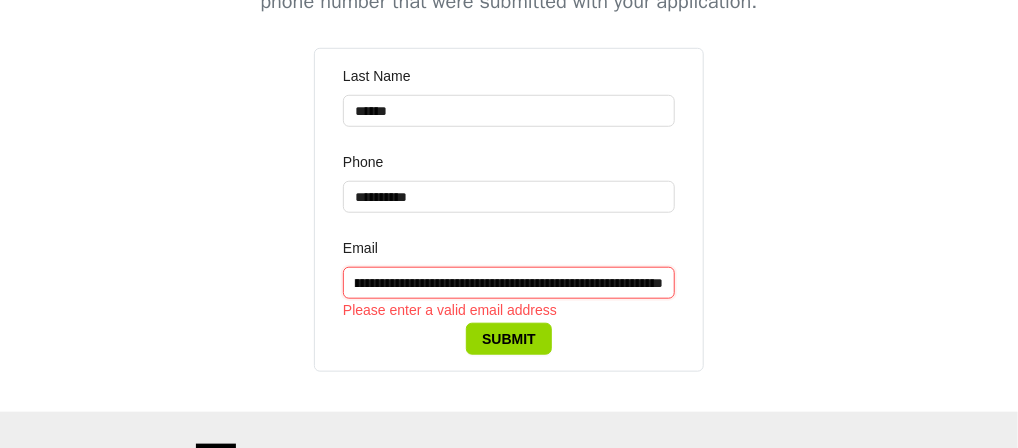 type on "**********" 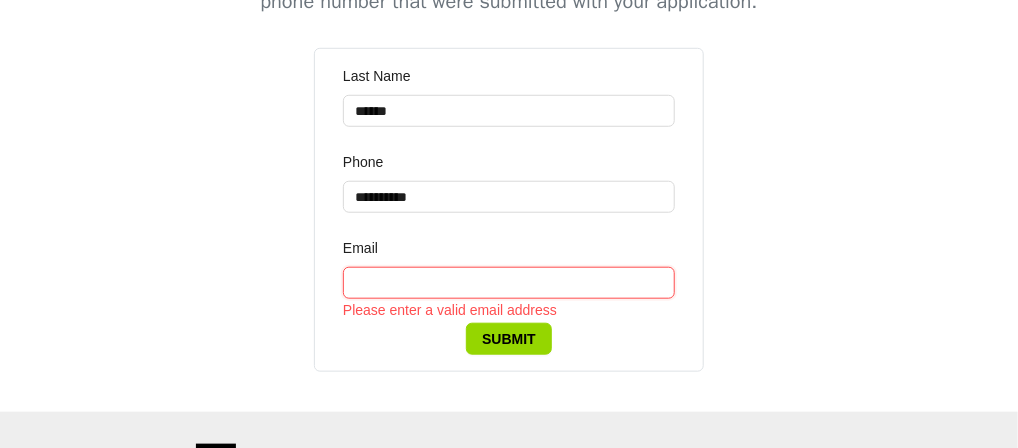 scroll, scrollTop: 0, scrollLeft: 0, axis: both 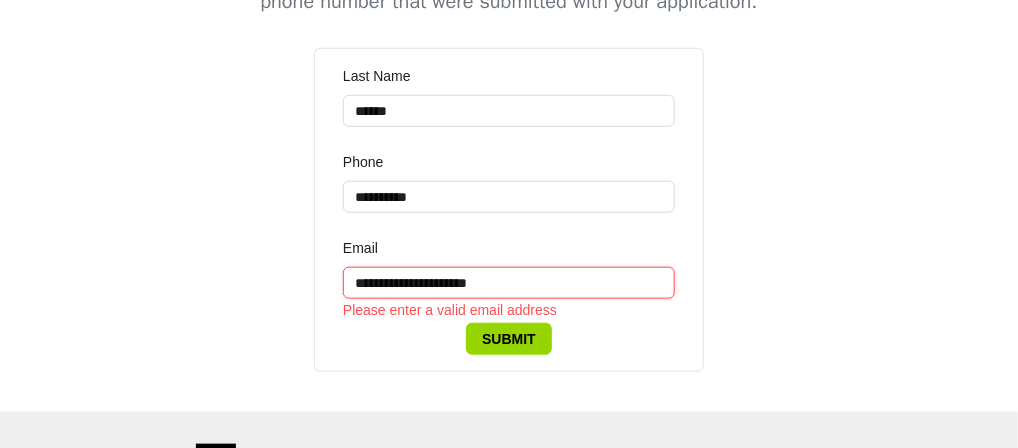click on "**********" at bounding box center [509, 283] 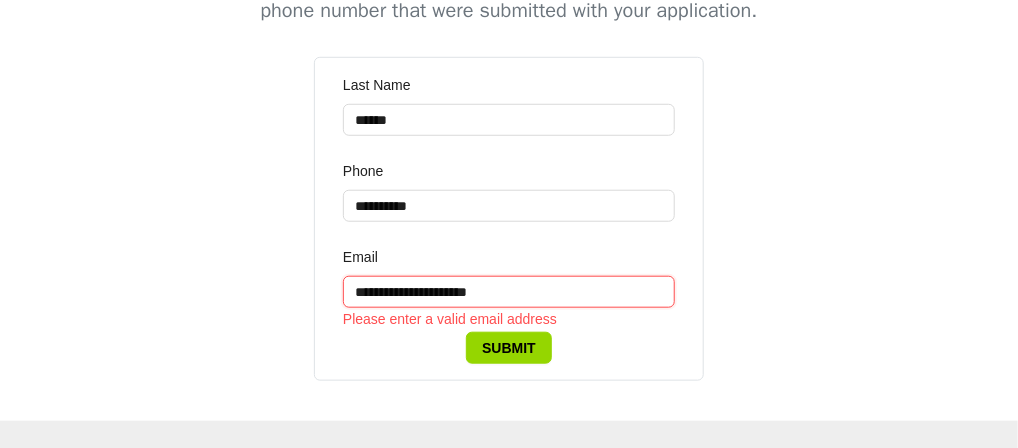 scroll, scrollTop: 457, scrollLeft: 0, axis: vertical 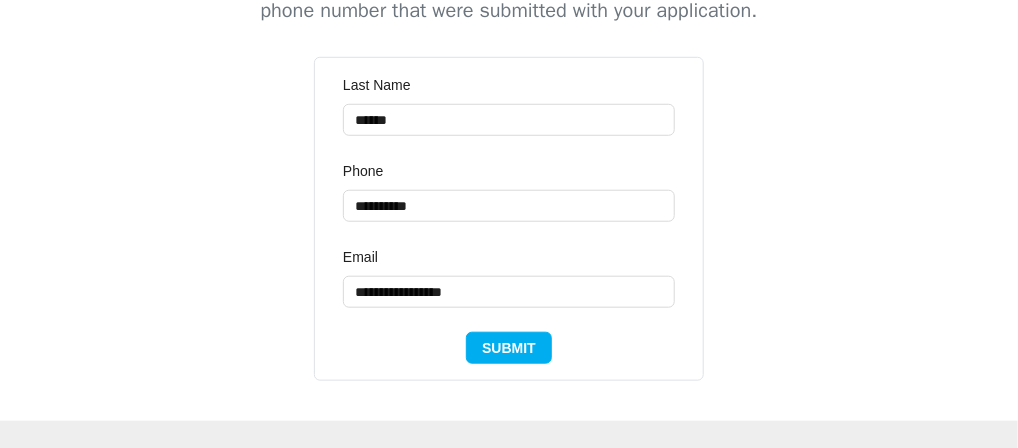 click on "Submit" at bounding box center [509, 348] 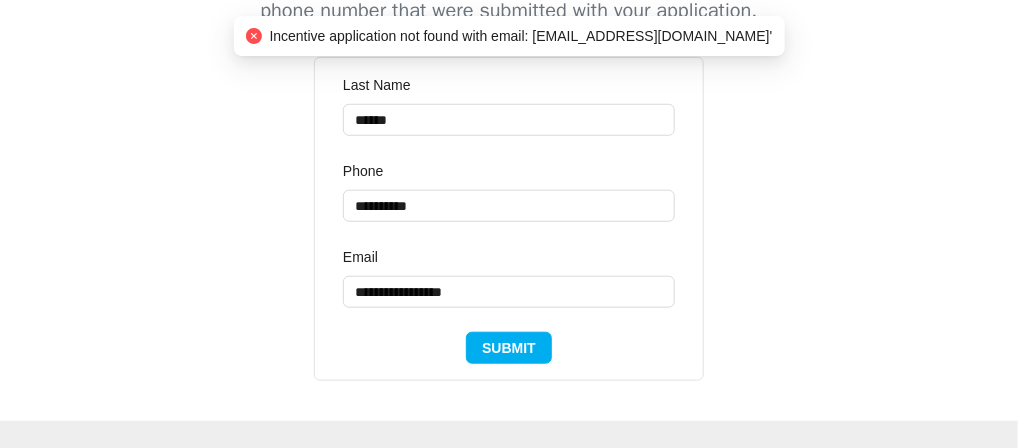 click on "Submit" at bounding box center [509, 348] 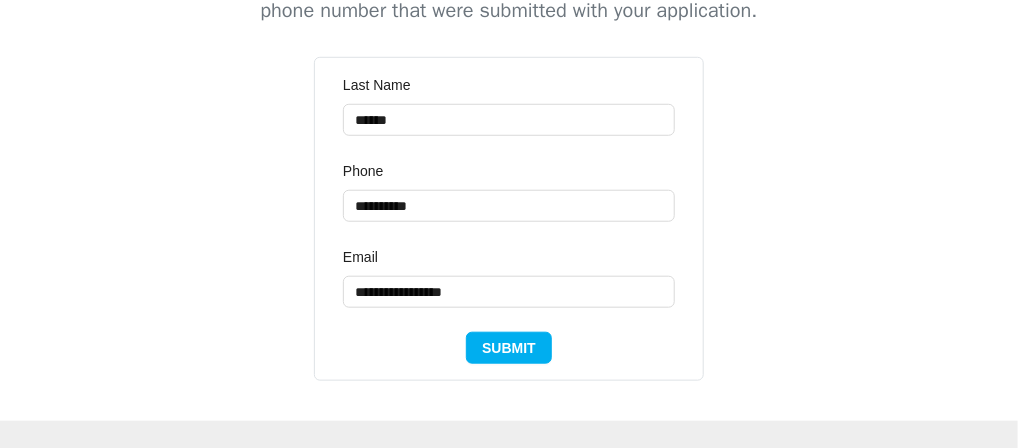 click on "Submit" at bounding box center (509, 348) 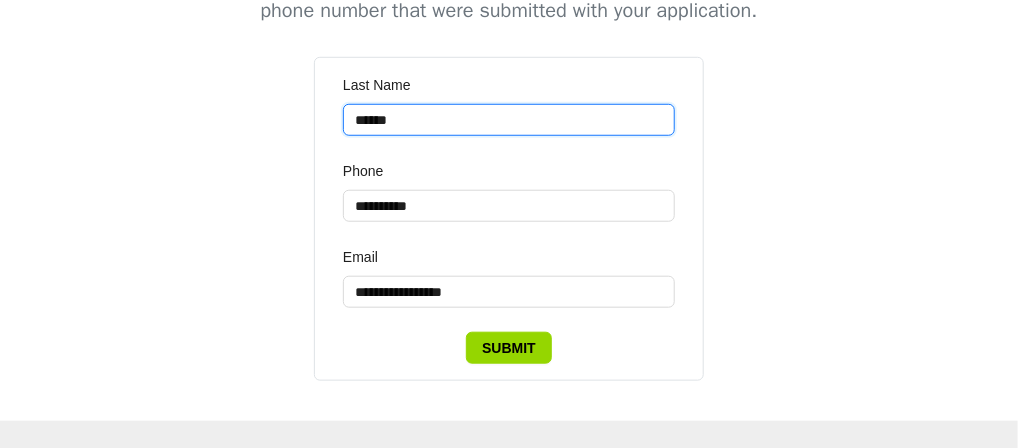 drag, startPoint x: 525, startPoint y: 104, endPoint x: 436, endPoint y: 350, distance: 261.60468 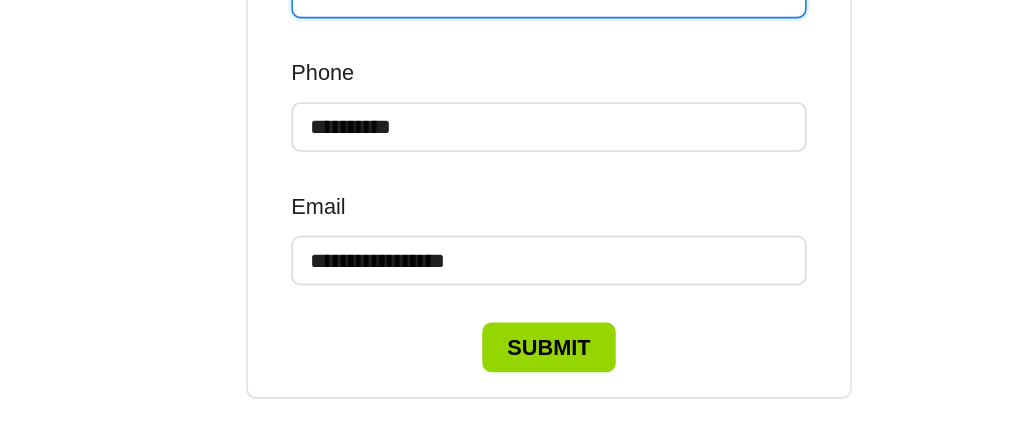 scroll, scrollTop: 457, scrollLeft: 0, axis: vertical 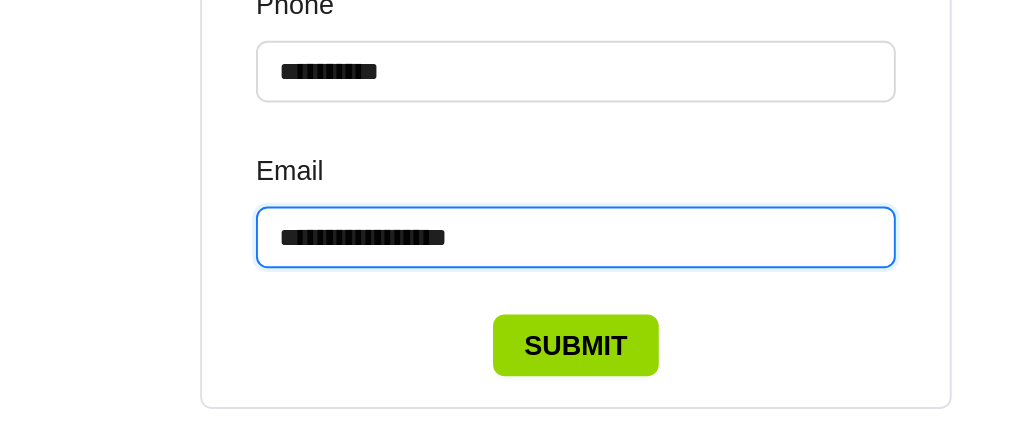 click on "**********" at bounding box center (509, 292) 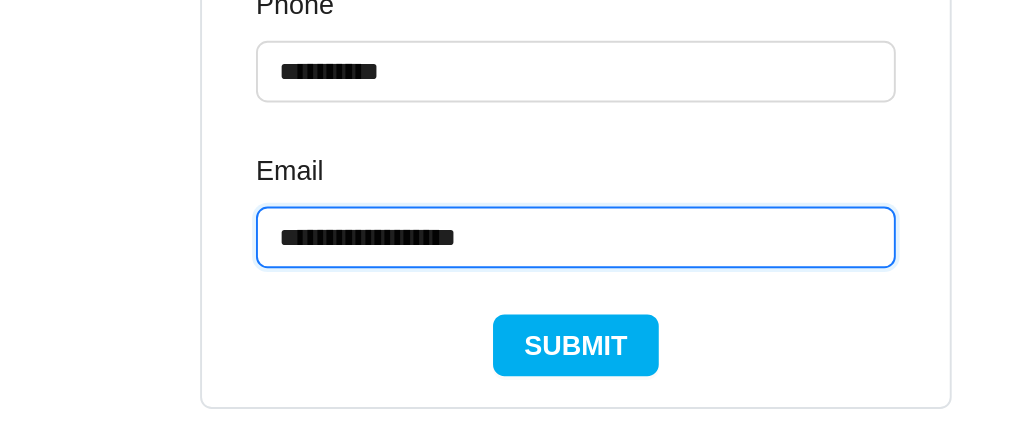type on "**********" 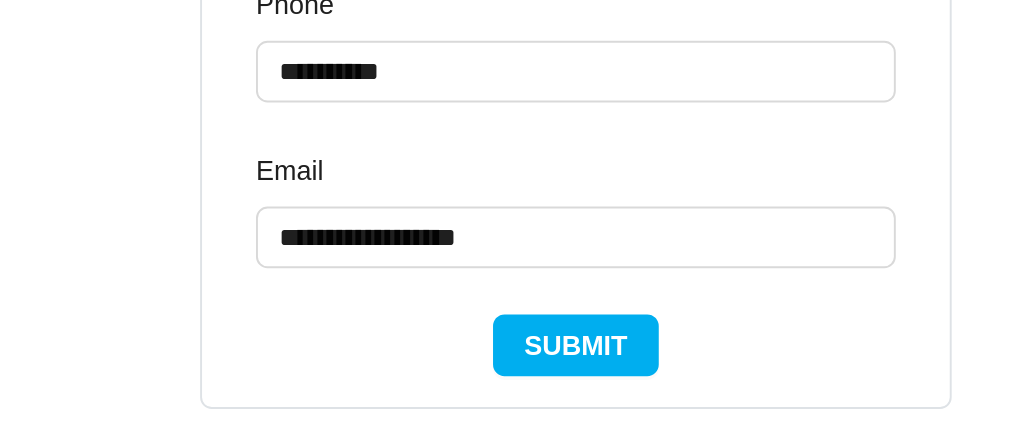 click on "Submit" at bounding box center (509, 348) 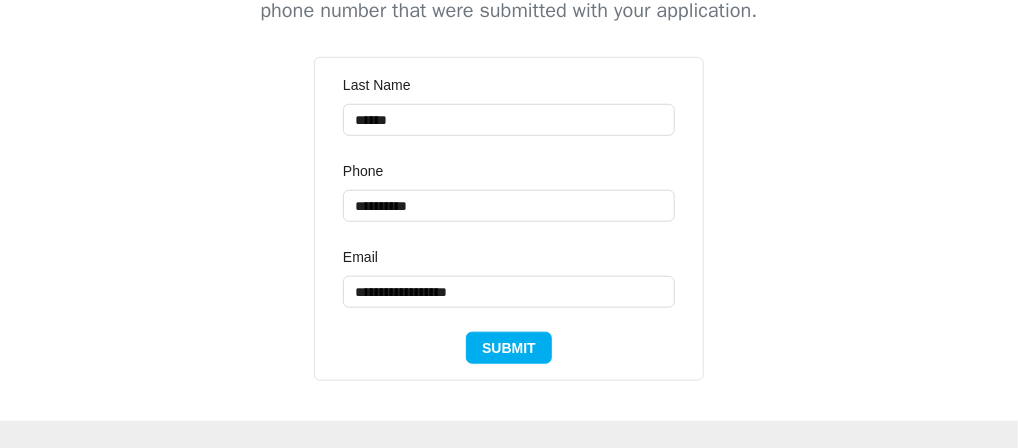 click on "Submit" at bounding box center (509, 348) 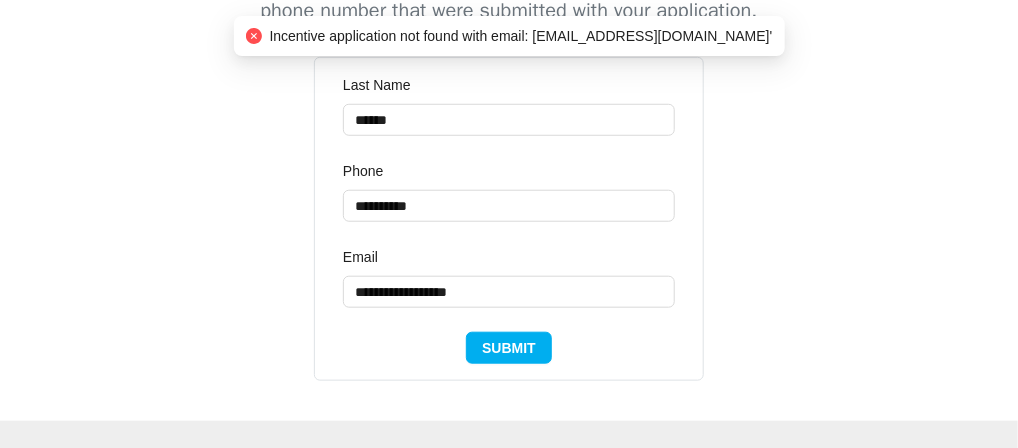 click on "Submit" at bounding box center (509, 348) 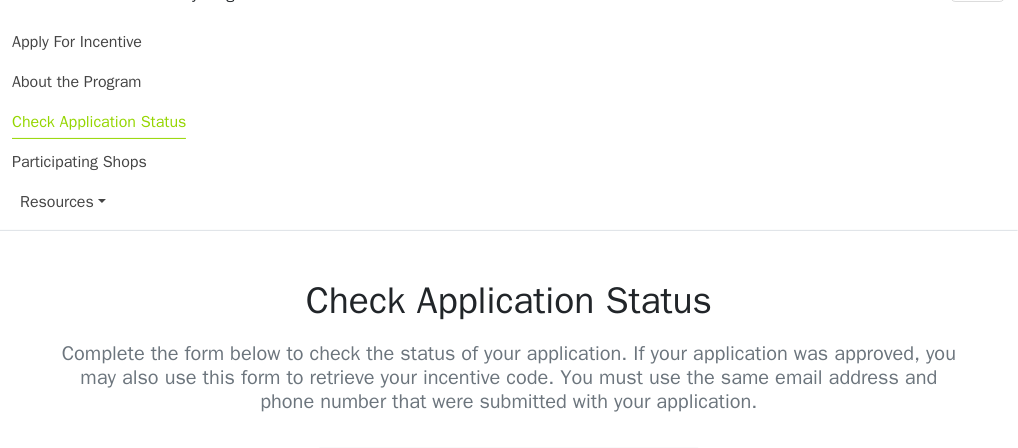 scroll, scrollTop: 0, scrollLeft: 0, axis: both 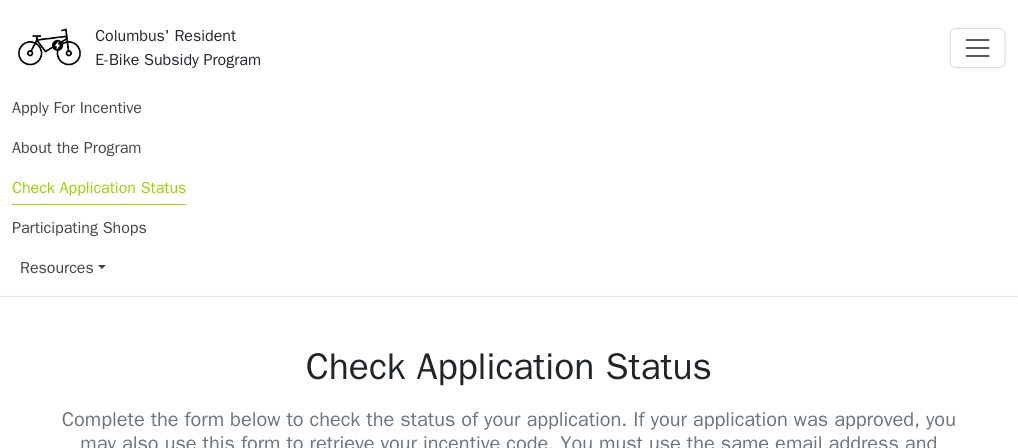 click on "Participating Shops" at bounding box center (509, 228) 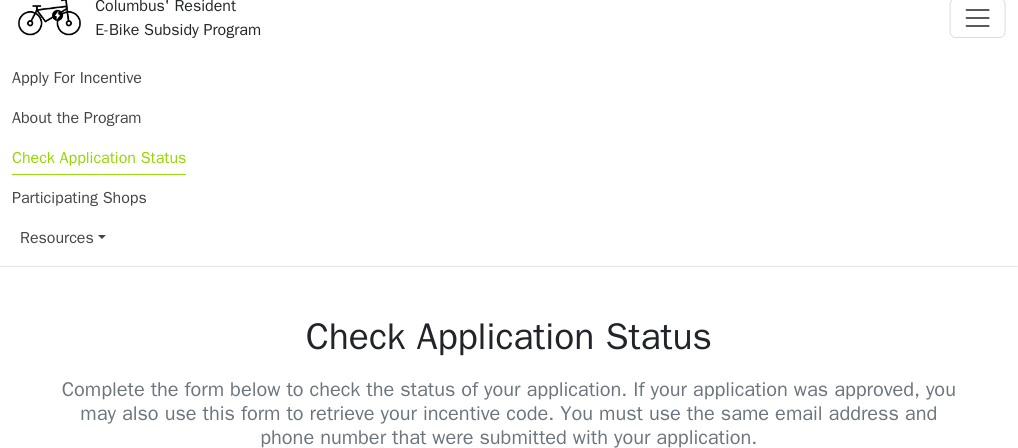 scroll, scrollTop: 0, scrollLeft: 0, axis: both 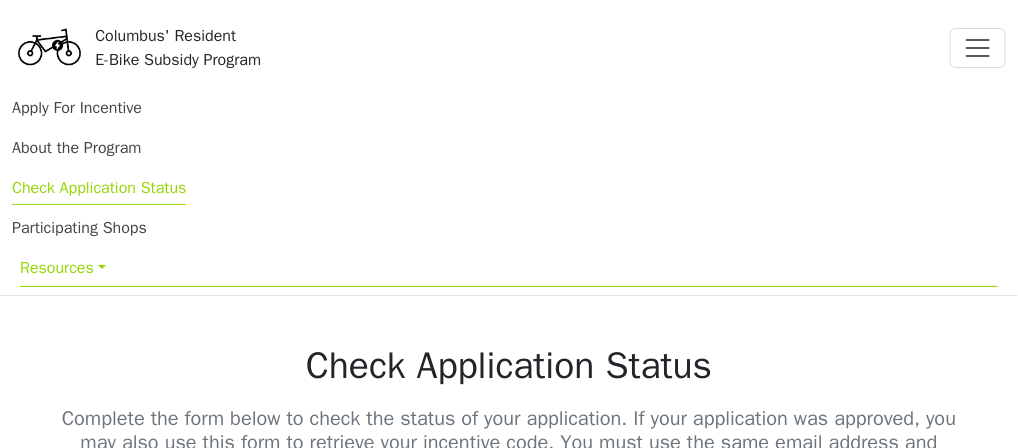 drag, startPoint x: 99, startPoint y: 267, endPoint x: 467, endPoint y: 259, distance: 368.08694 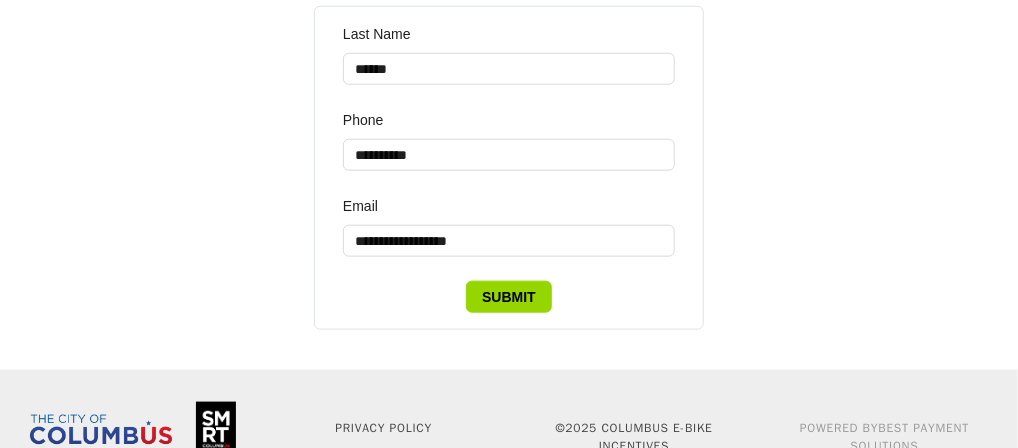 scroll, scrollTop: 593, scrollLeft: 0, axis: vertical 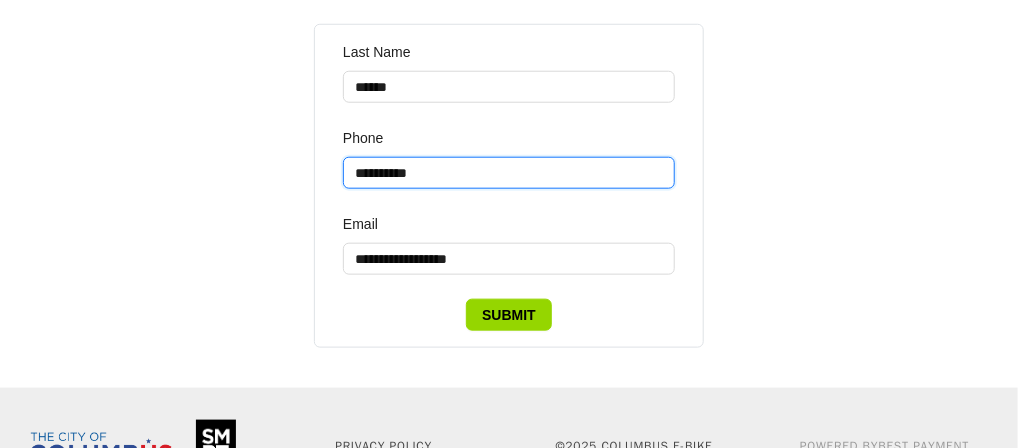 click on "**********" at bounding box center (509, 186) 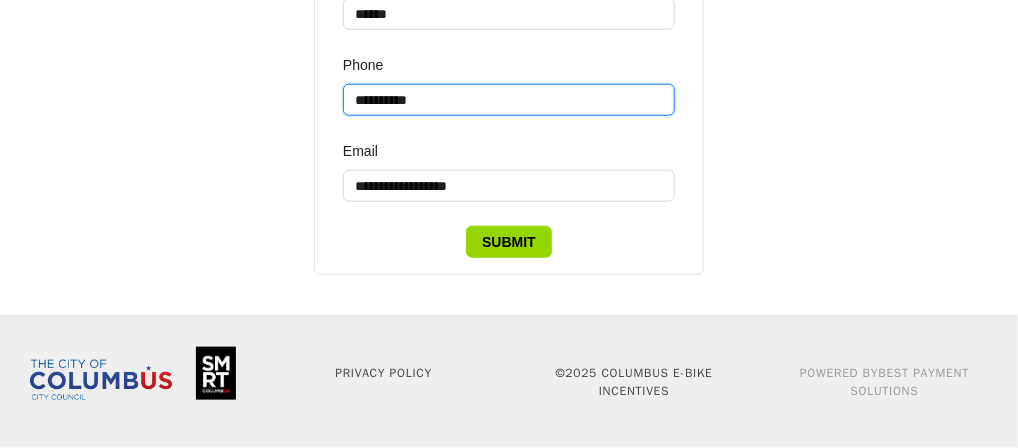 scroll, scrollTop: 490, scrollLeft: 0, axis: vertical 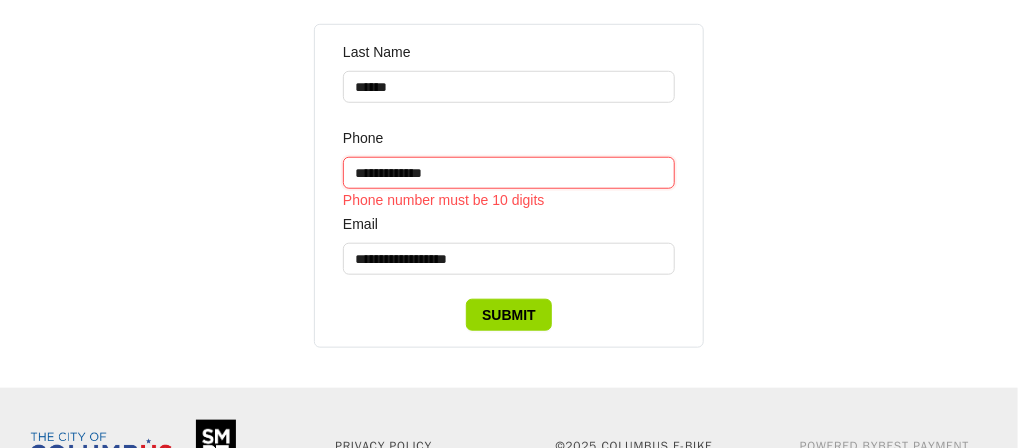 drag, startPoint x: 471, startPoint y: 157, endPoint x: -1, endPoint y: 235, distance: 478.40152 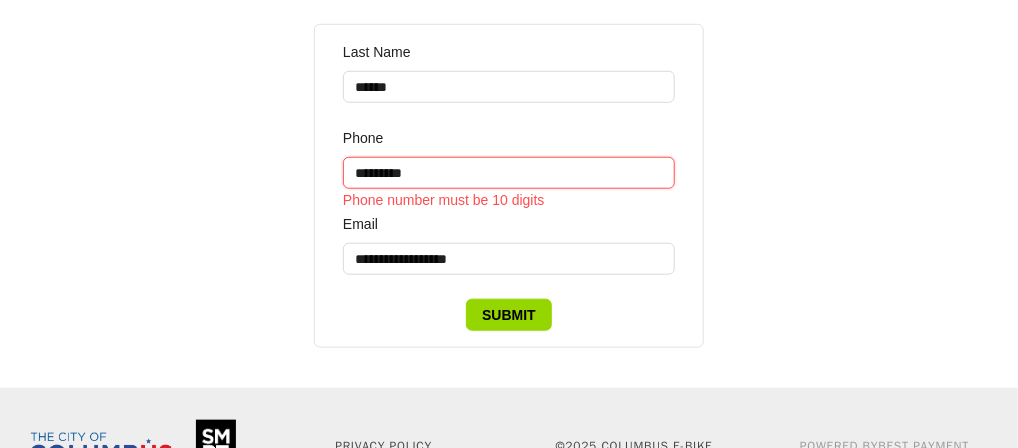 type on "**********" 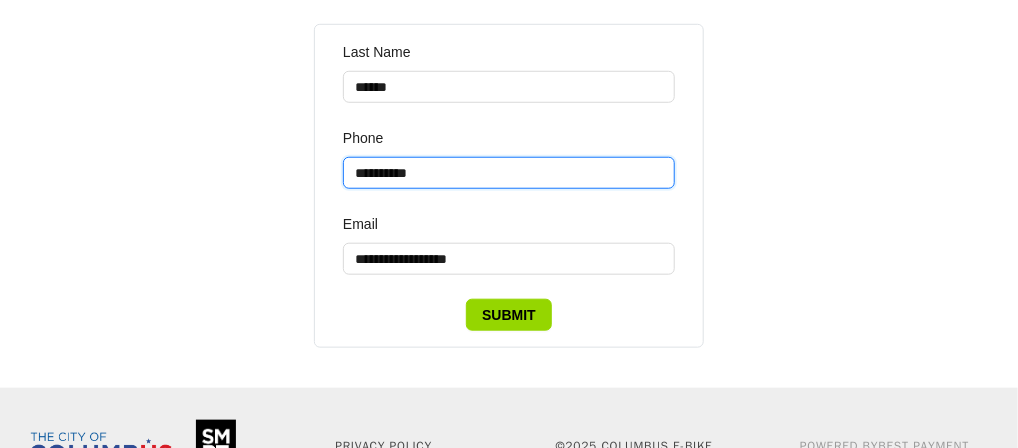 click on "Submit" at bounding box center (509, 315) 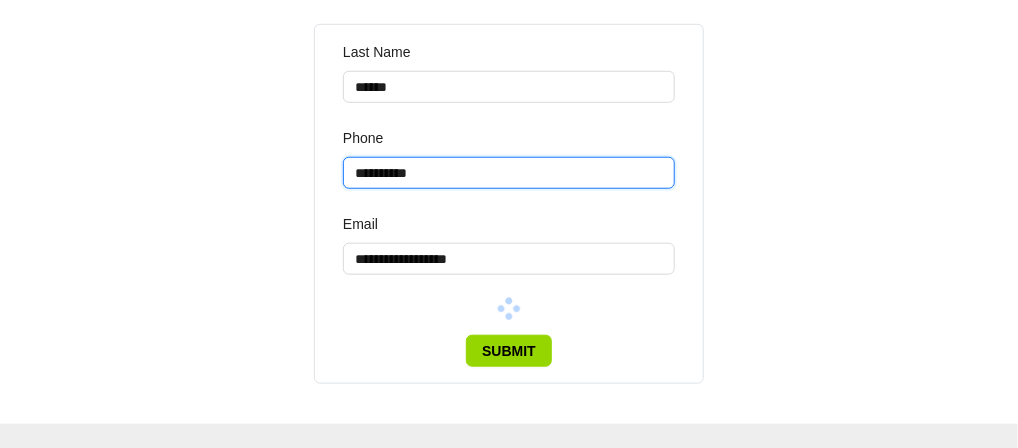click on "Submit" at bounding box center (509, 351) 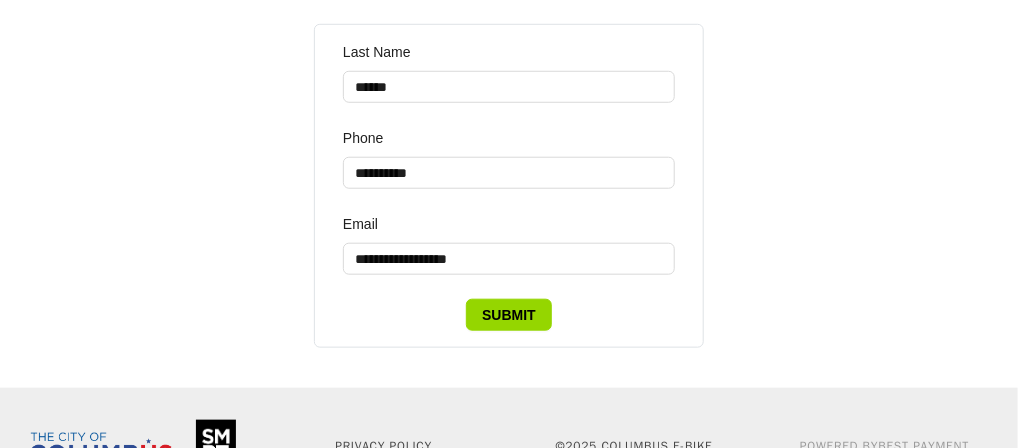 click on "Submit" at bounding box center (509, 315) 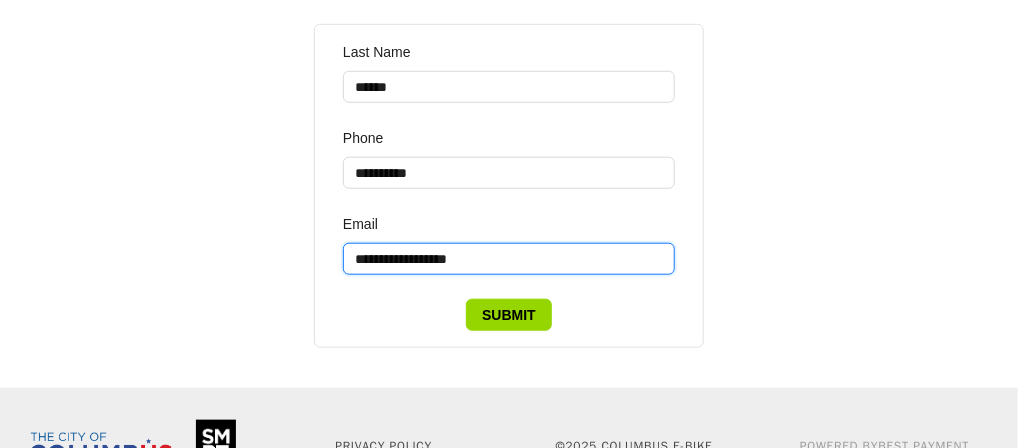 drag, startPoint x: 522, startPoint y: 246, endPoint x: -12, endPoint y: 206, distance: 535.49603 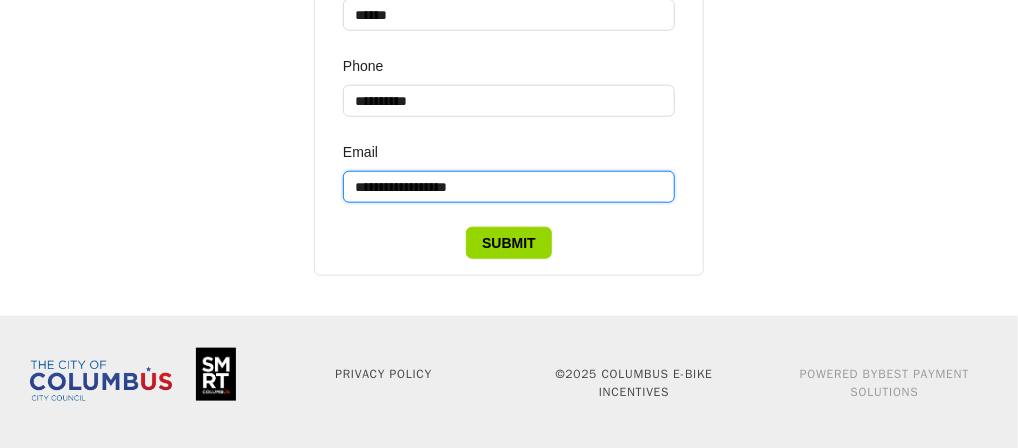 scroll, scrollTop: 0, scrollLeft: 0, axis: both 